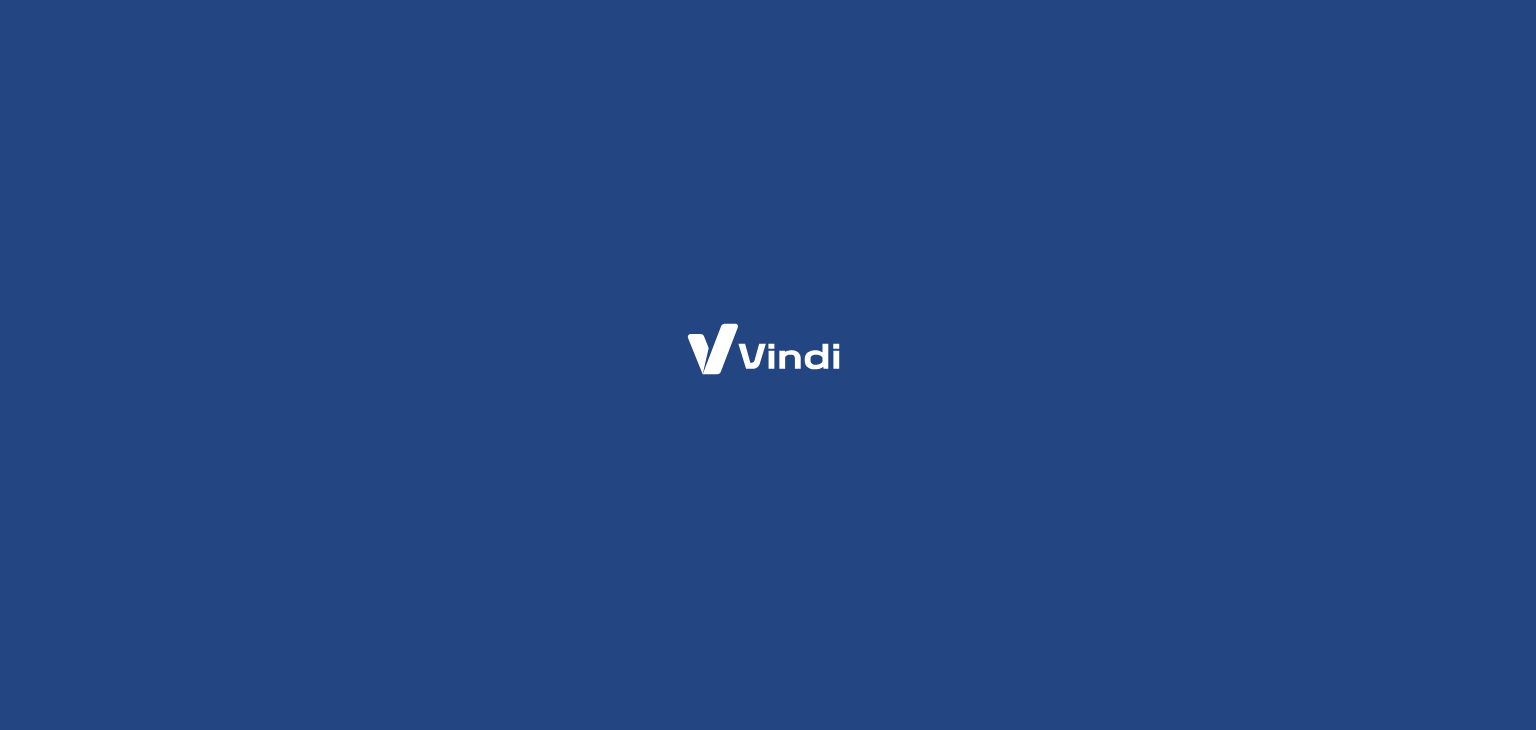 scroll, scrollTop: 0, scrollLeft: 0, axis: both 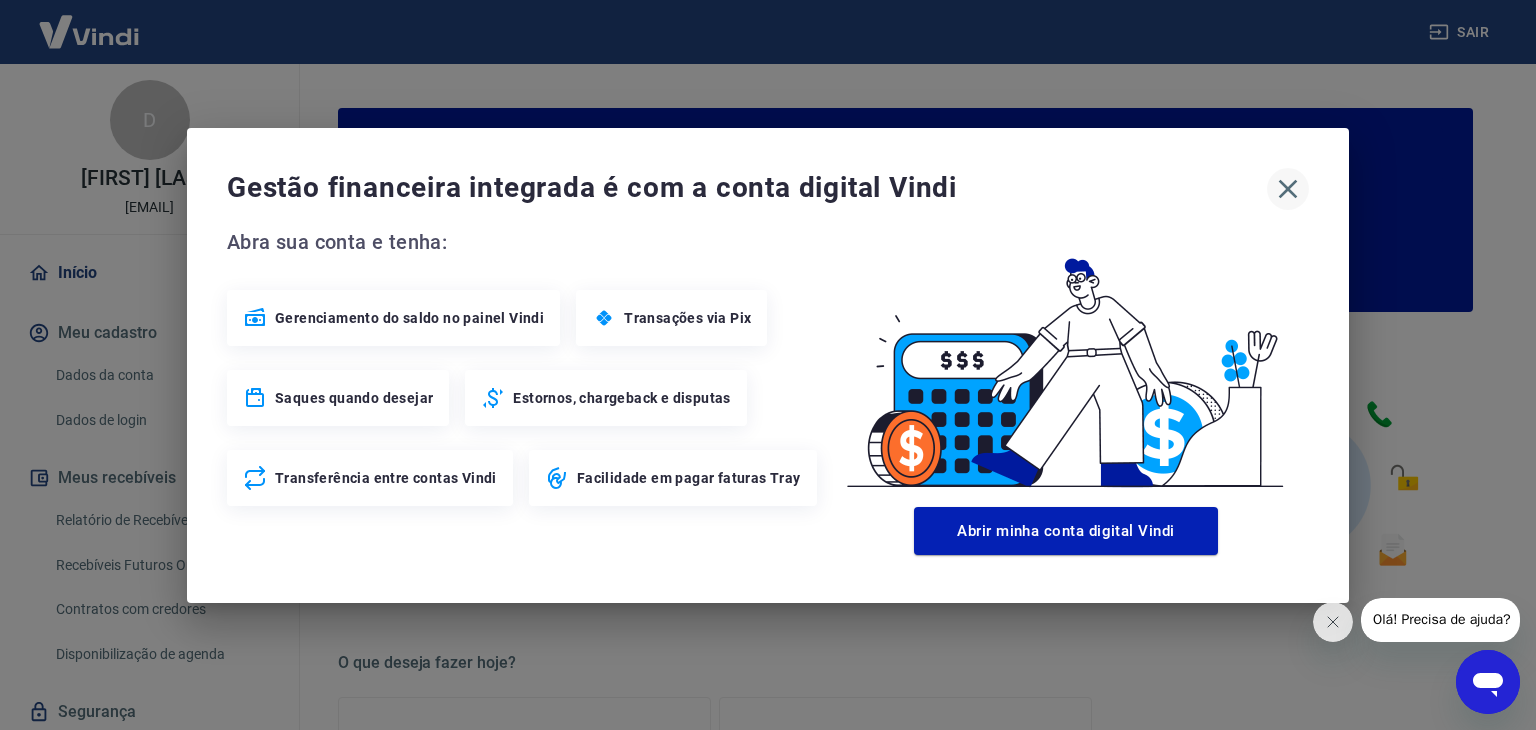 click 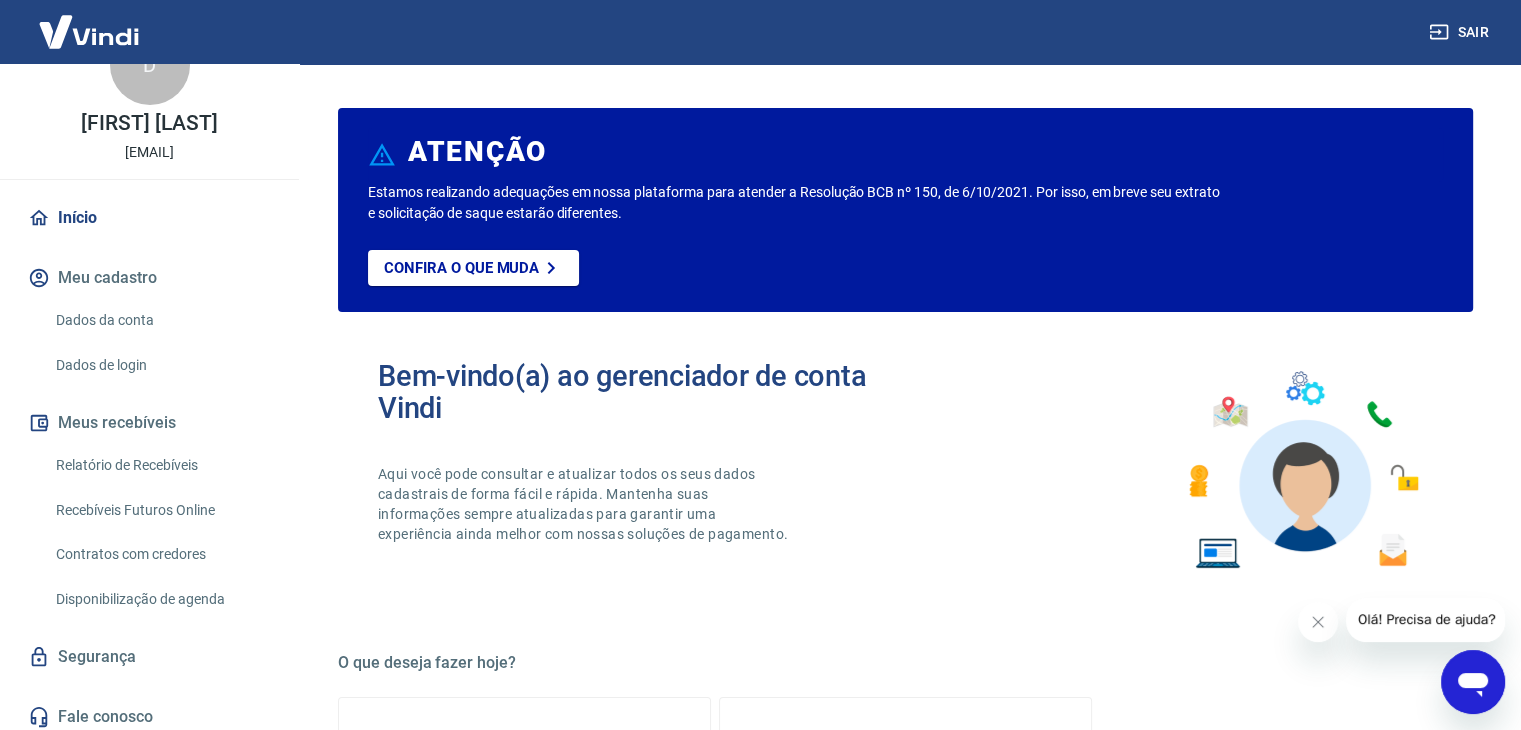 scroll, scrollTop: 85, scrollLeft: 0, axis: vertical 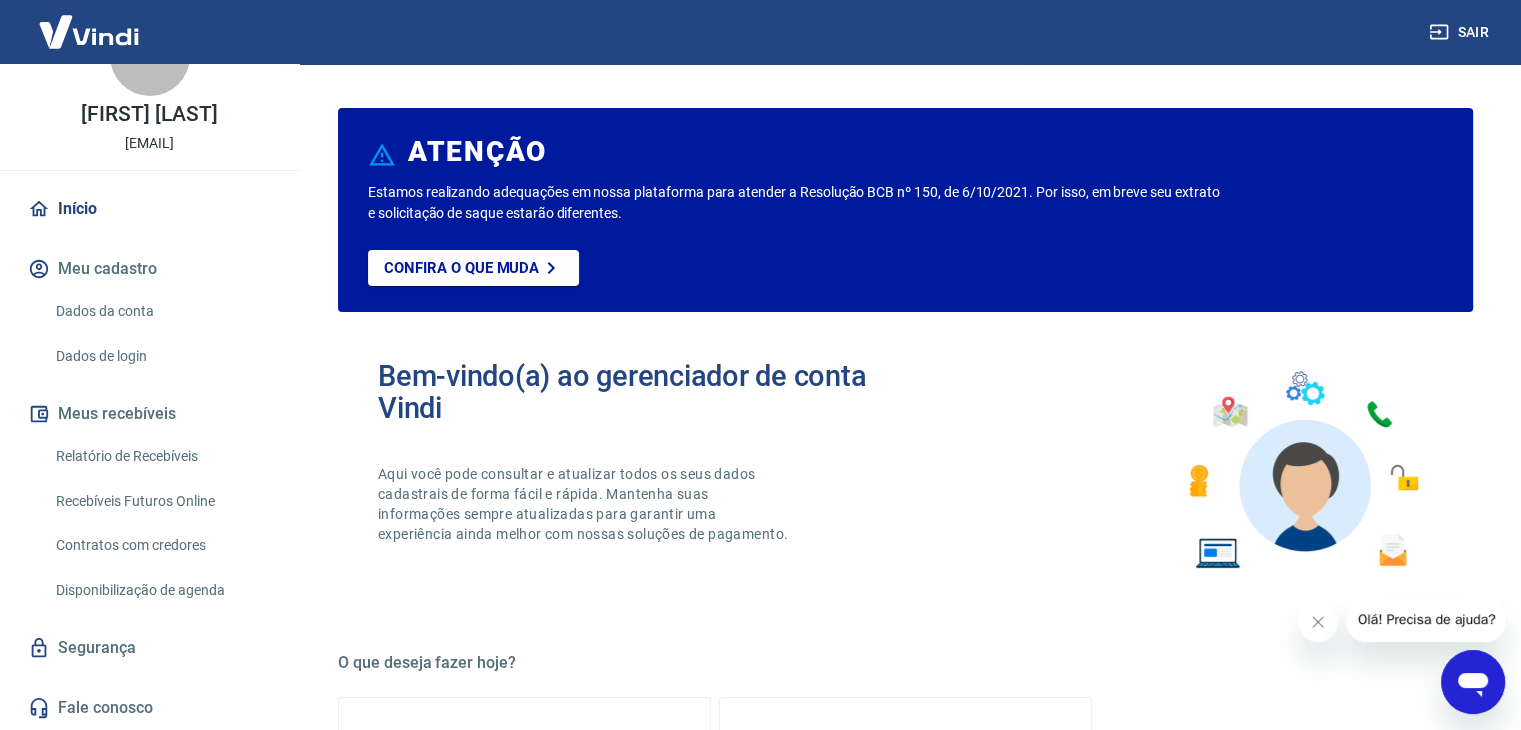click on "Início" at bounding box center (149, 209) 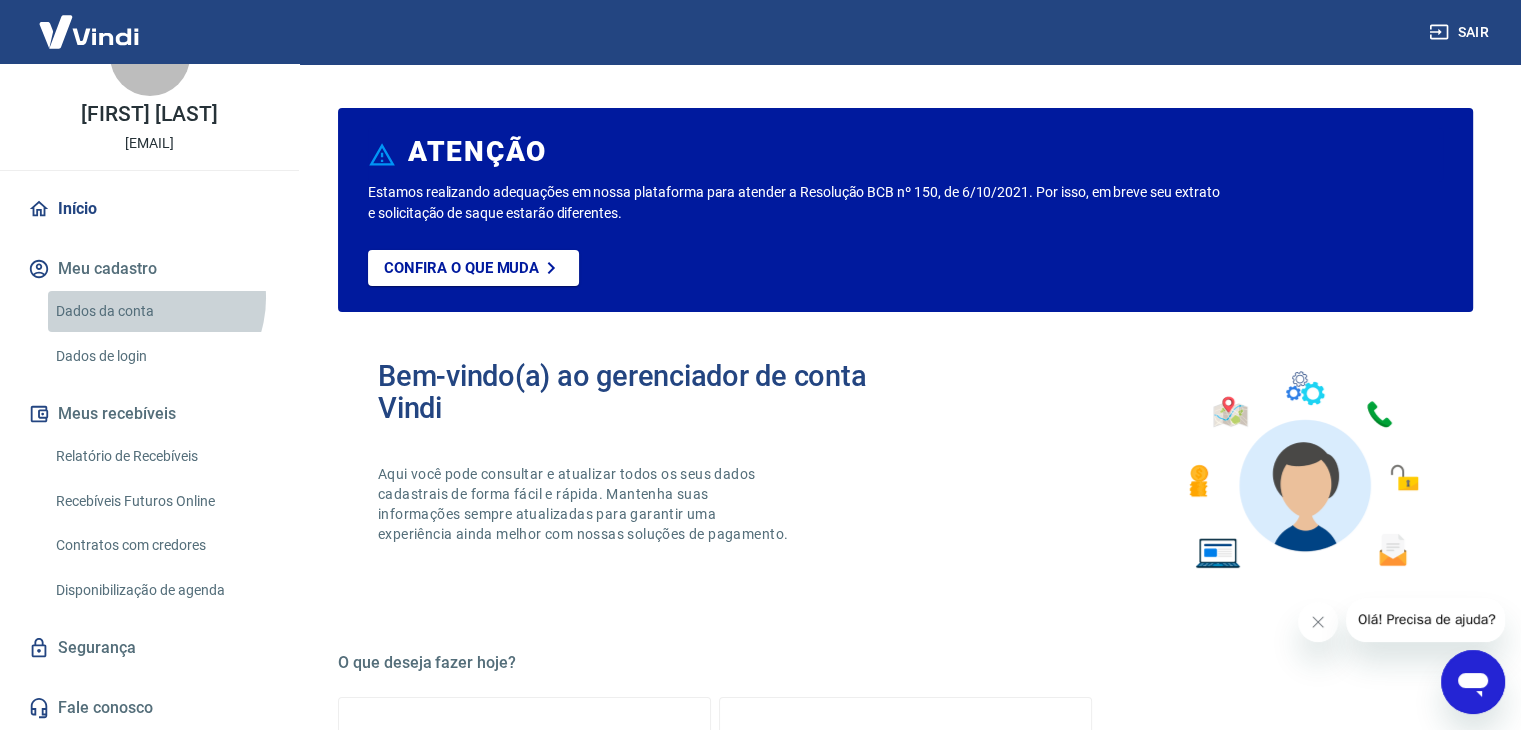 click on "Dados da conta" at bounding box center [161, 311] 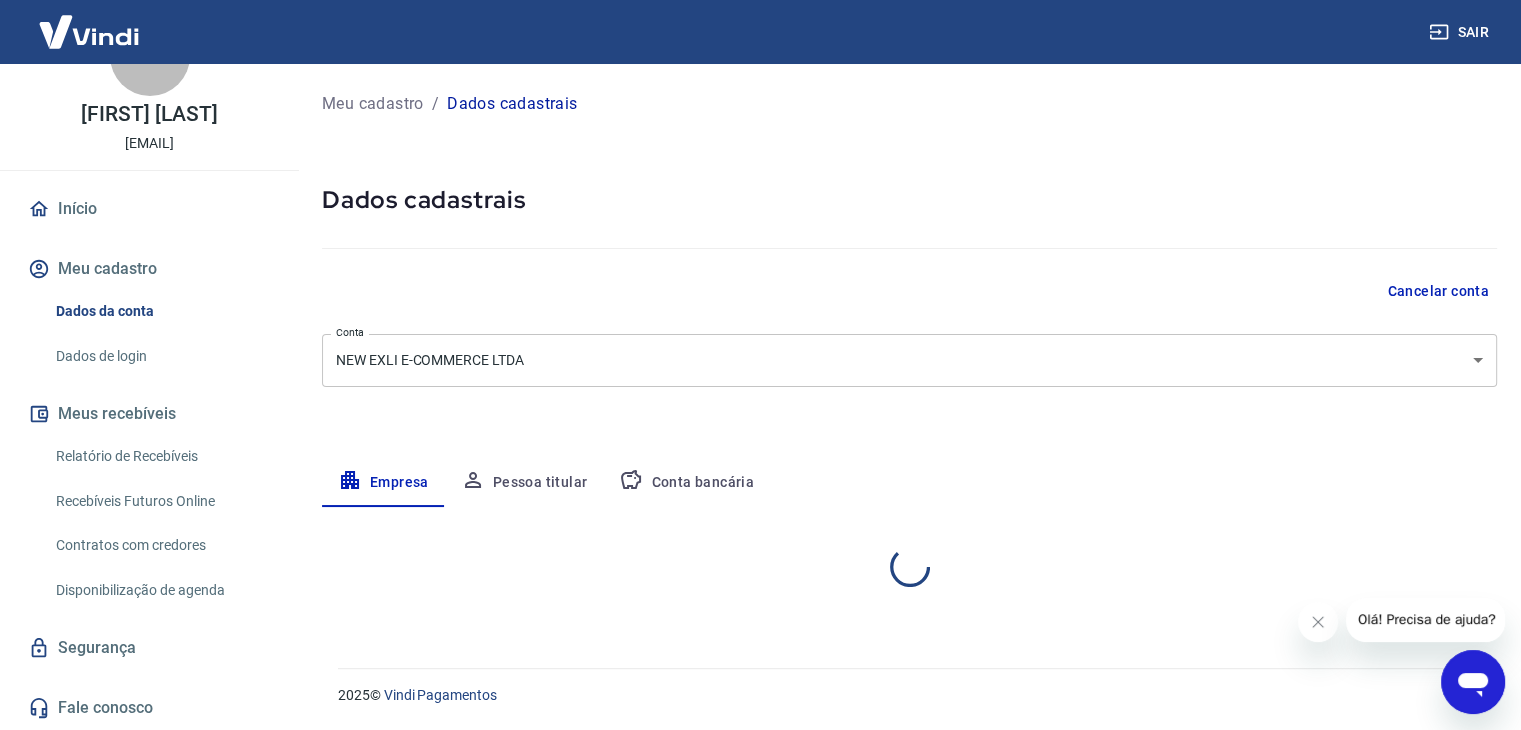 select on "SP" 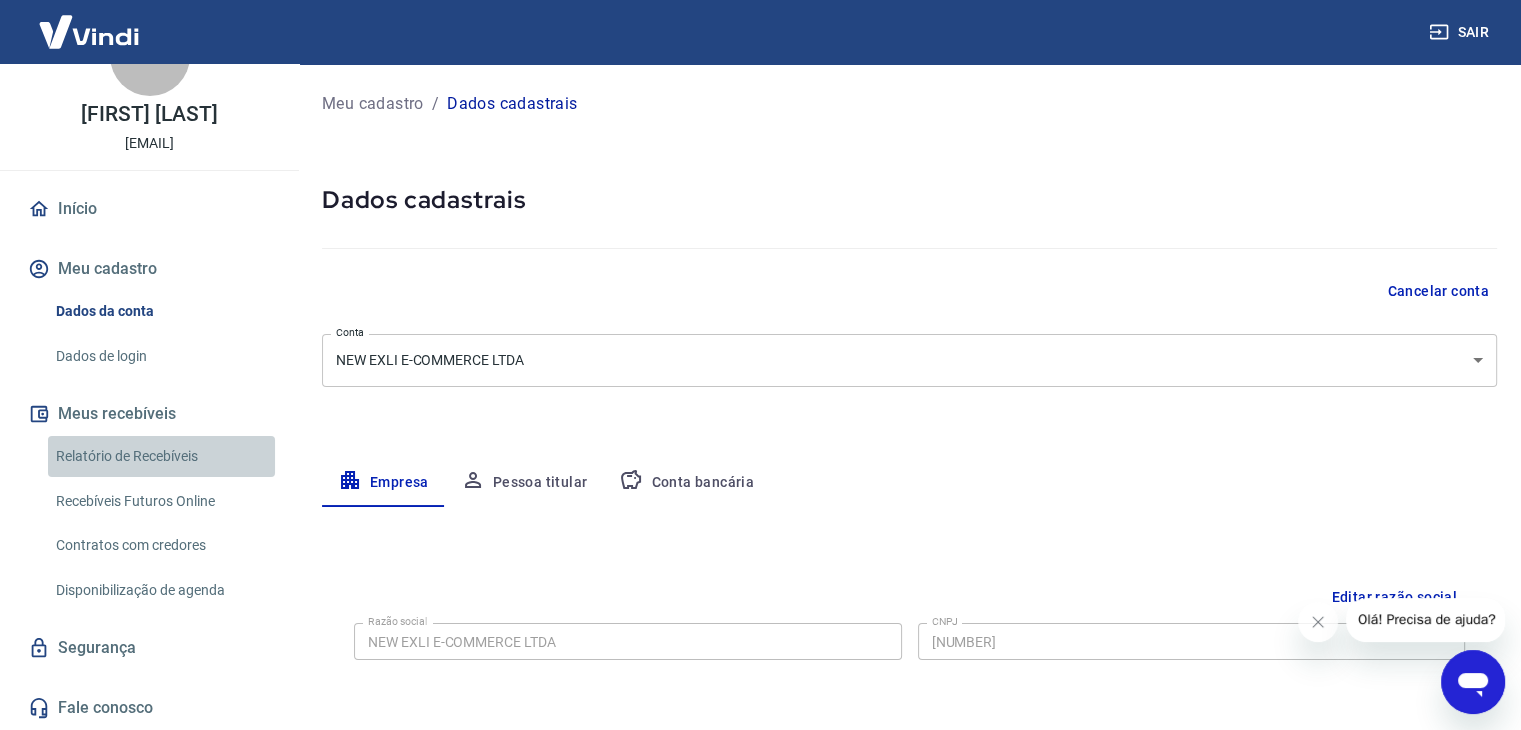 click on "Relatório de Recebíveis" at bounding box center [161, 456] 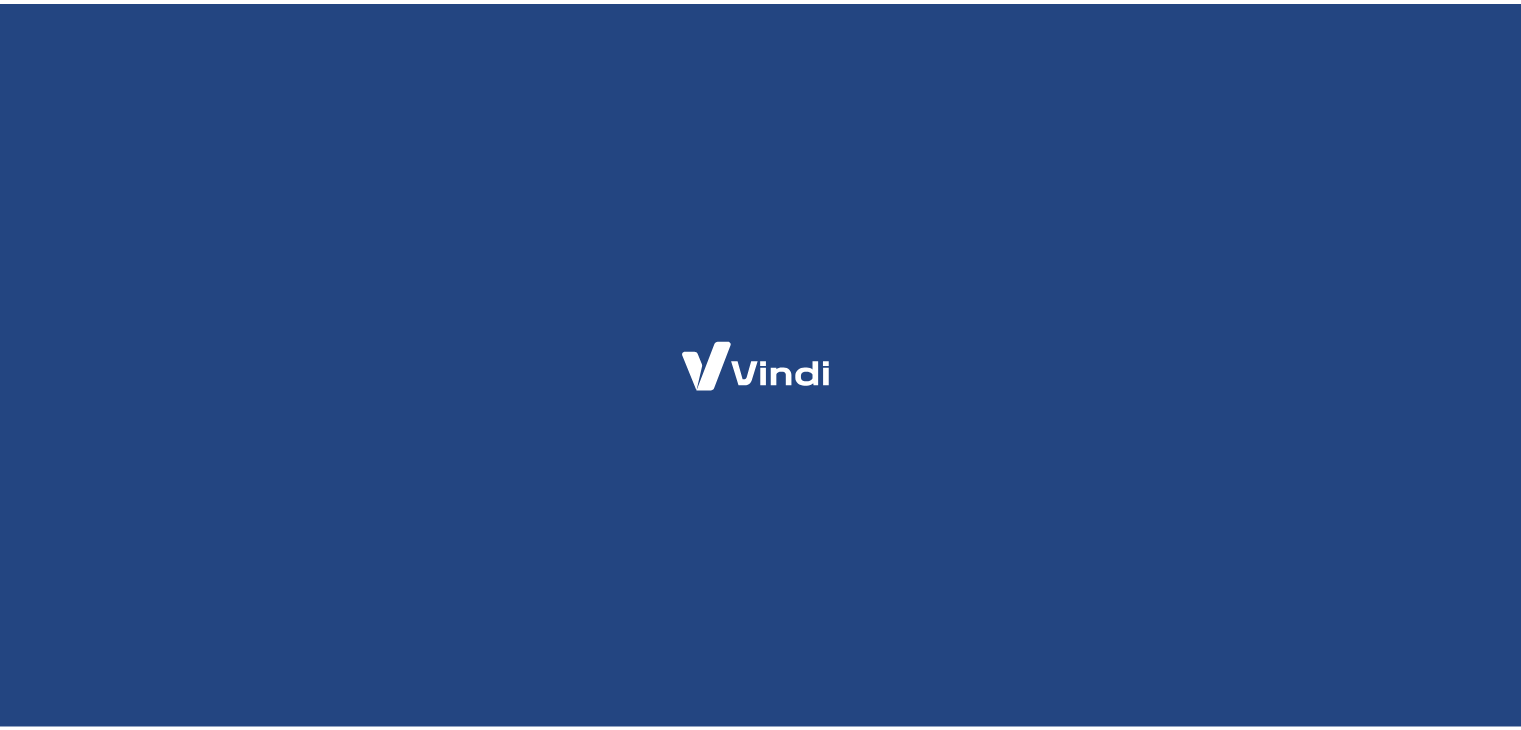 scroll, scrollTop: 0, scrollLeft: 0, axis: both 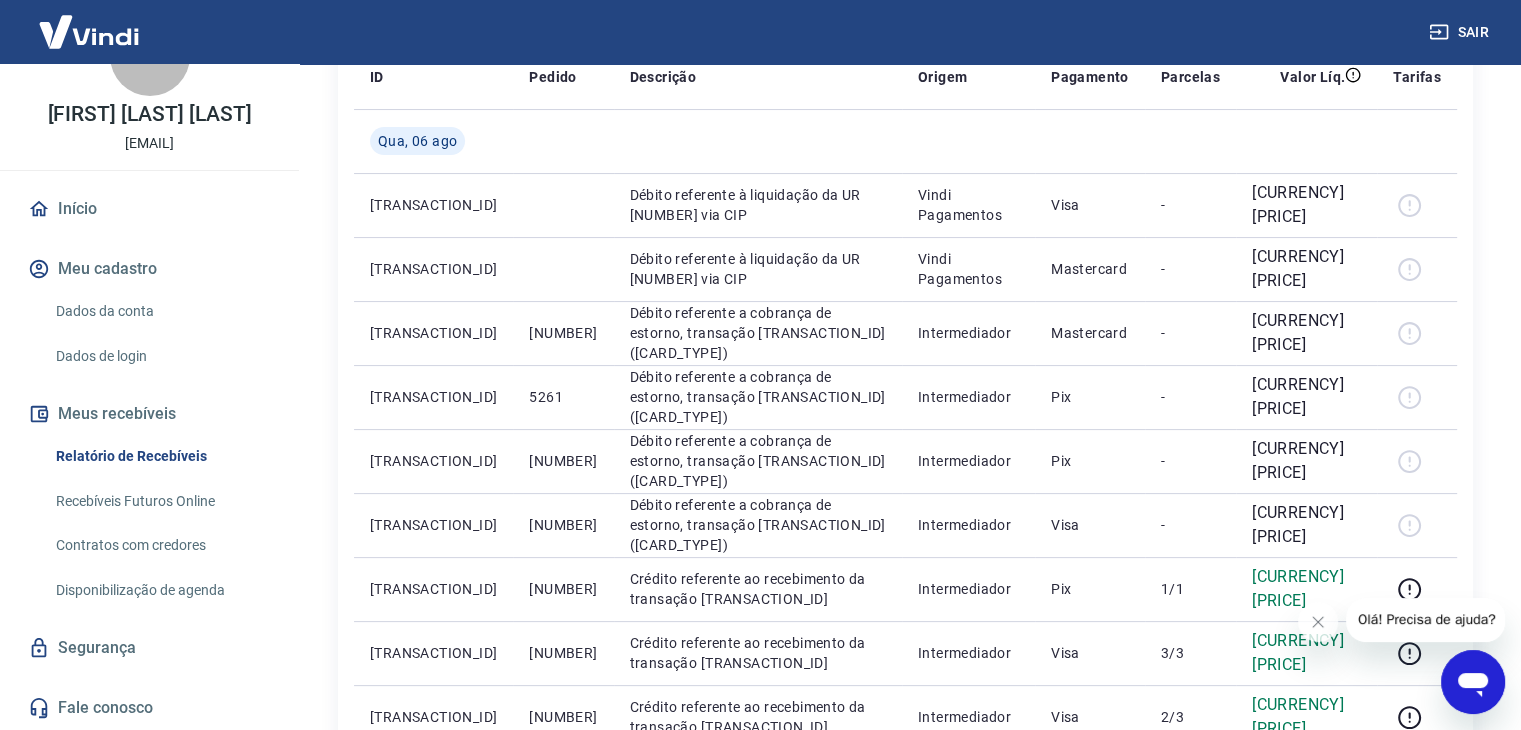 click on "Recebíveis Futuros Online" at bounding box center (161, 501) 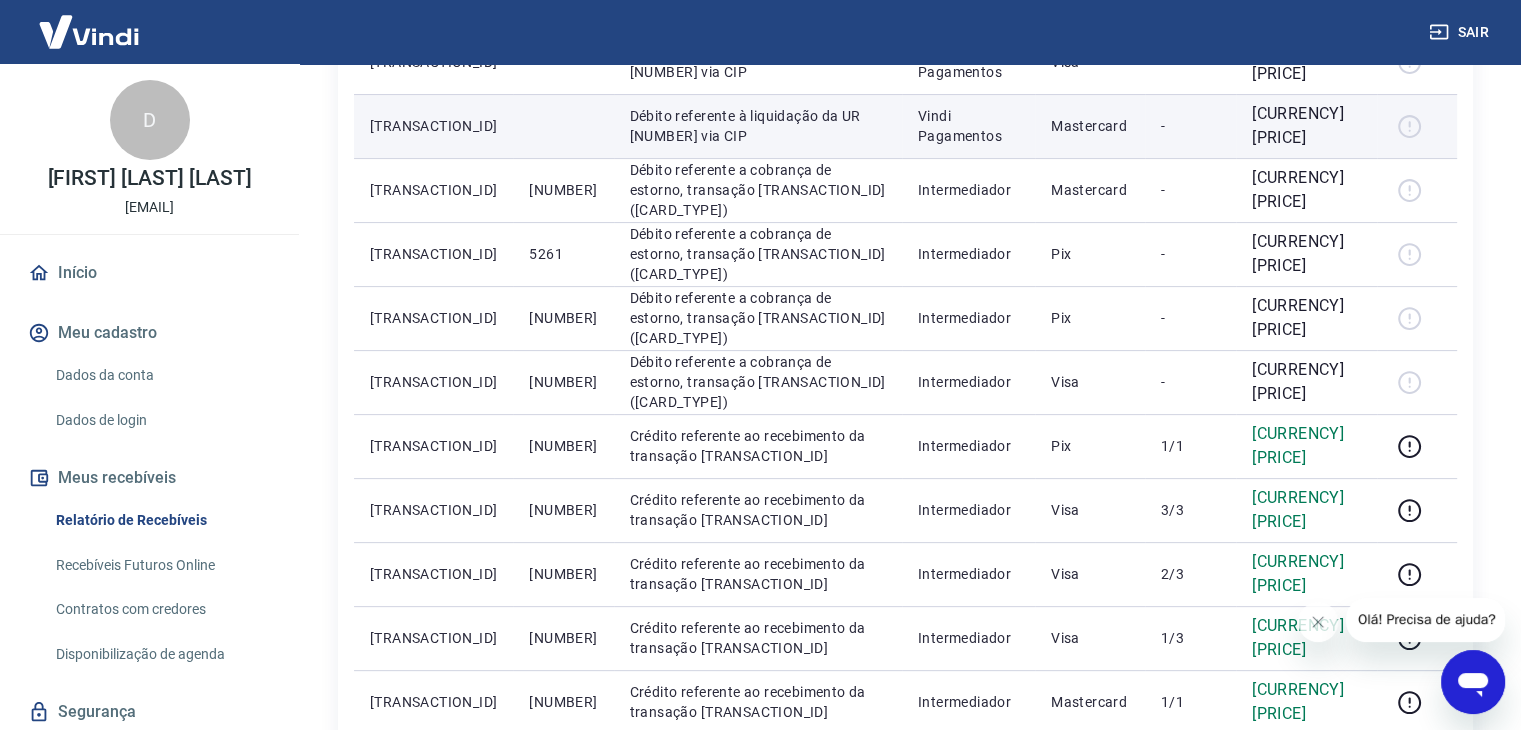 scroll, scrollTop: 600, scrollLeft: 0, axis: vertical 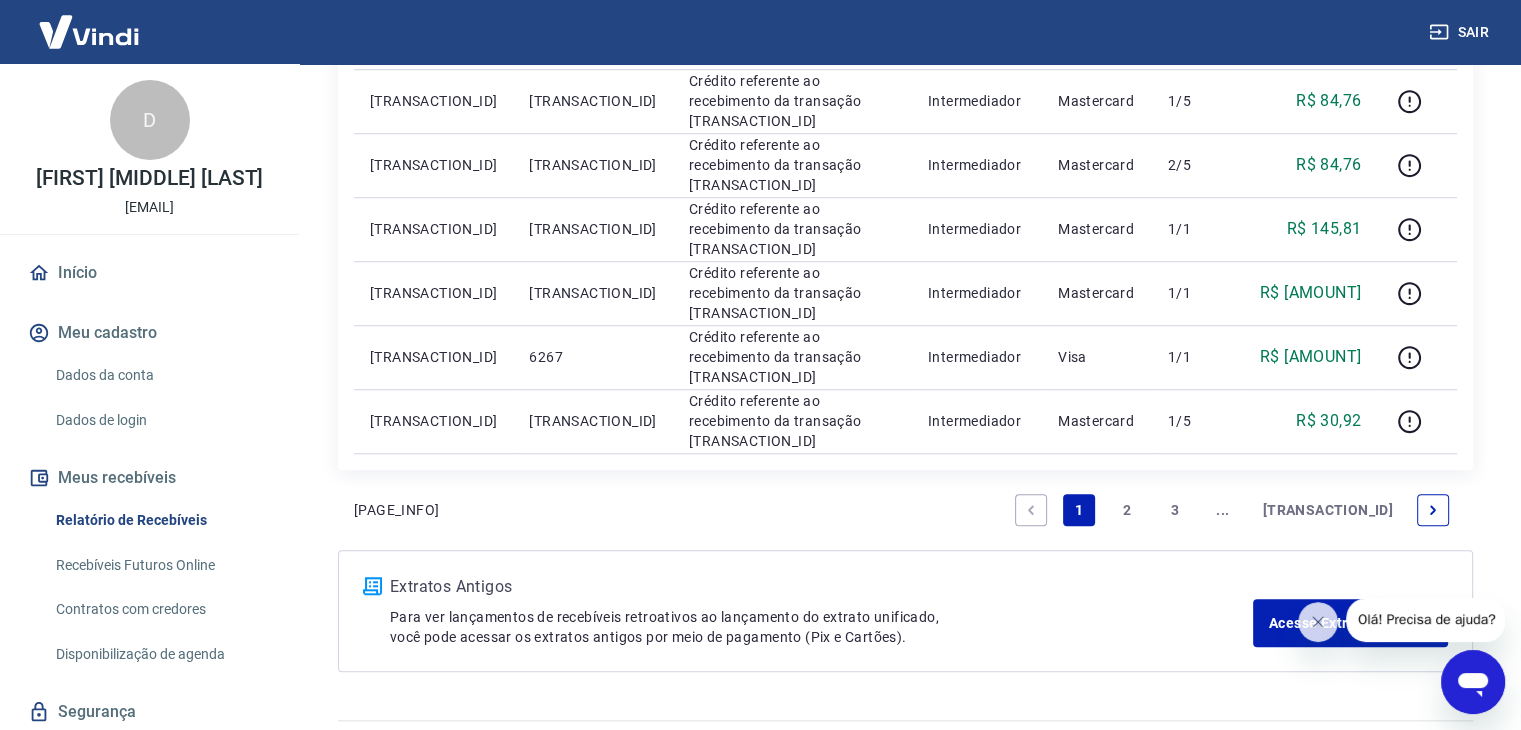 click at bounding box center [1433, 510] 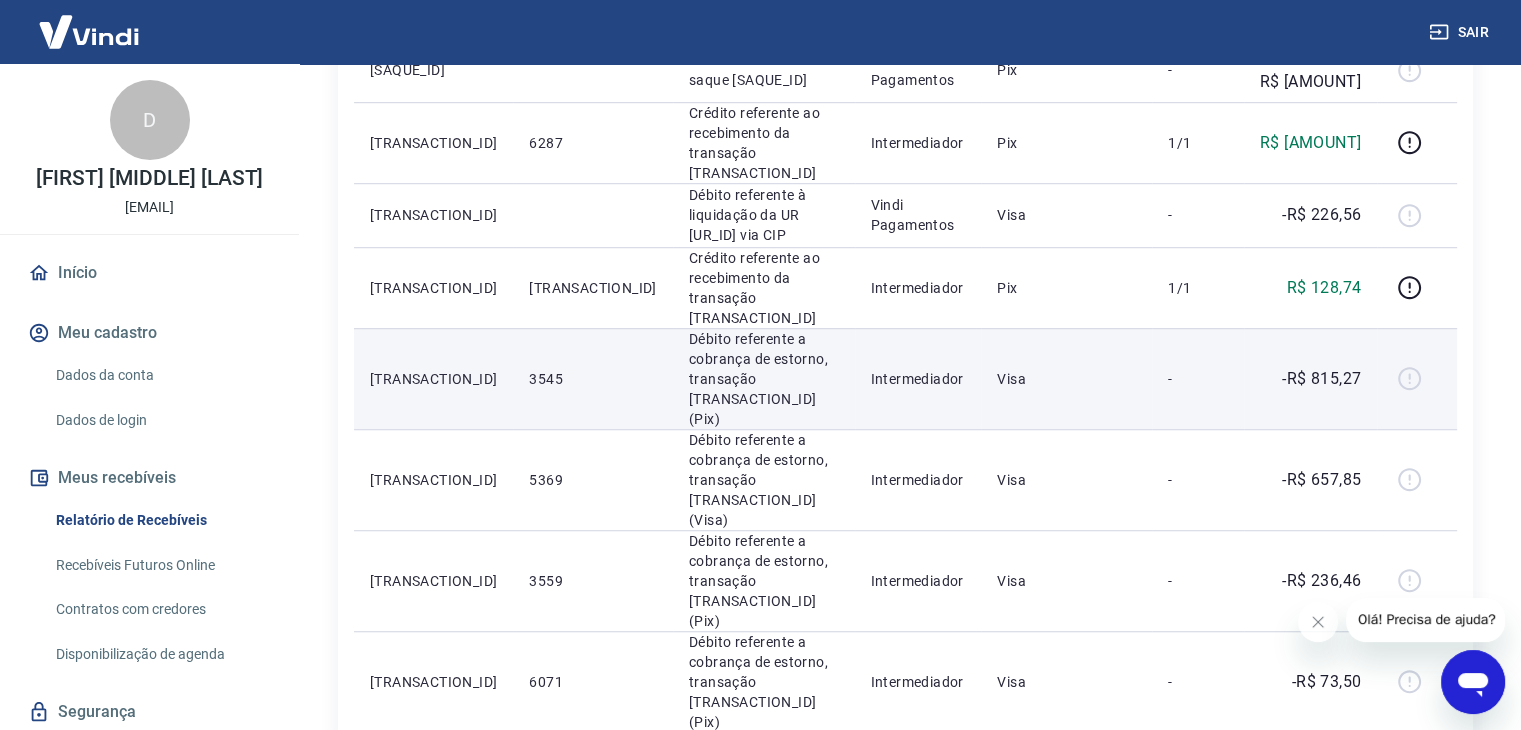 scroll, scrollTop: 1400, scrollLeft: 0, axis: vertical 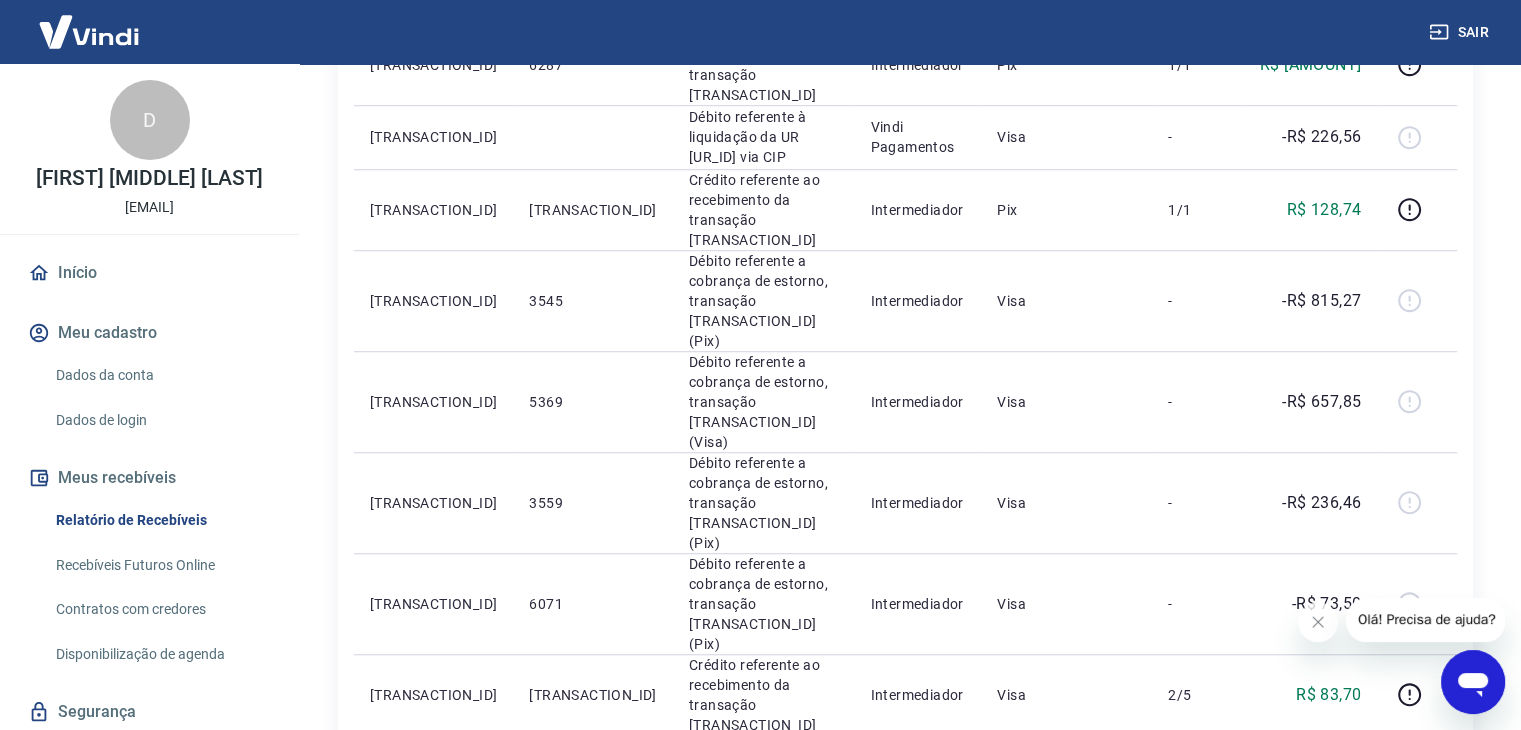 click 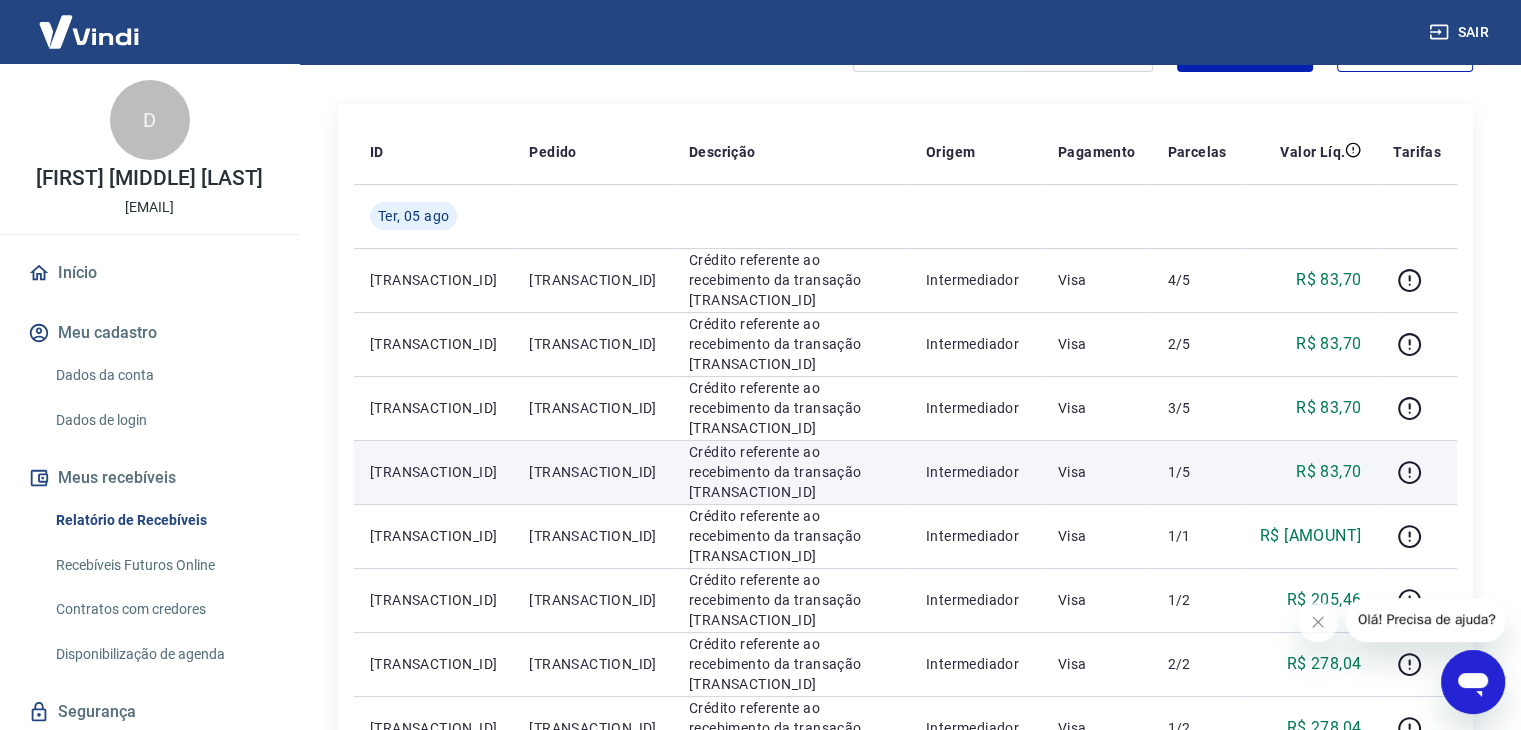scroll, scrollTop: 0, scrollLeft: 0, axis: both 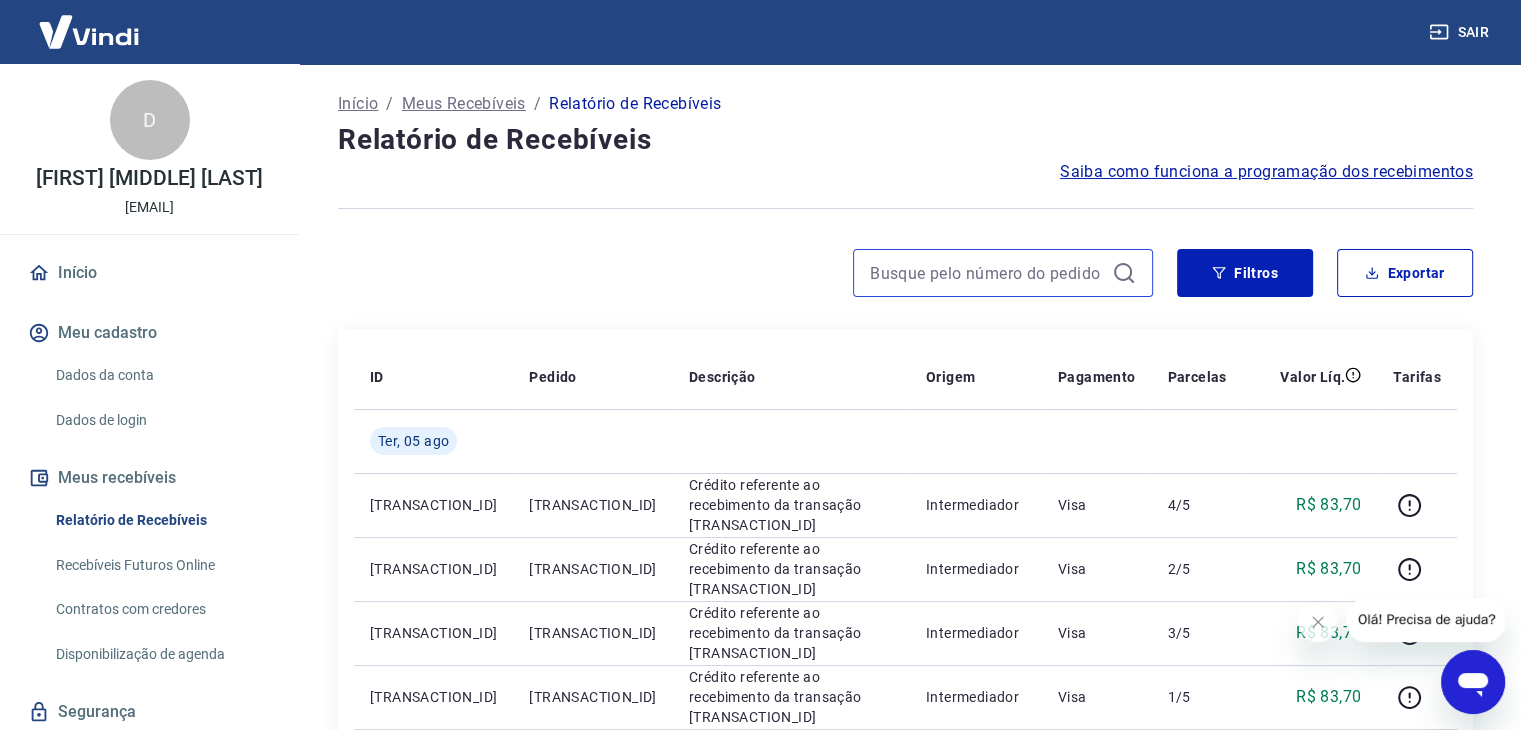 click at bounding box center (987, 273) 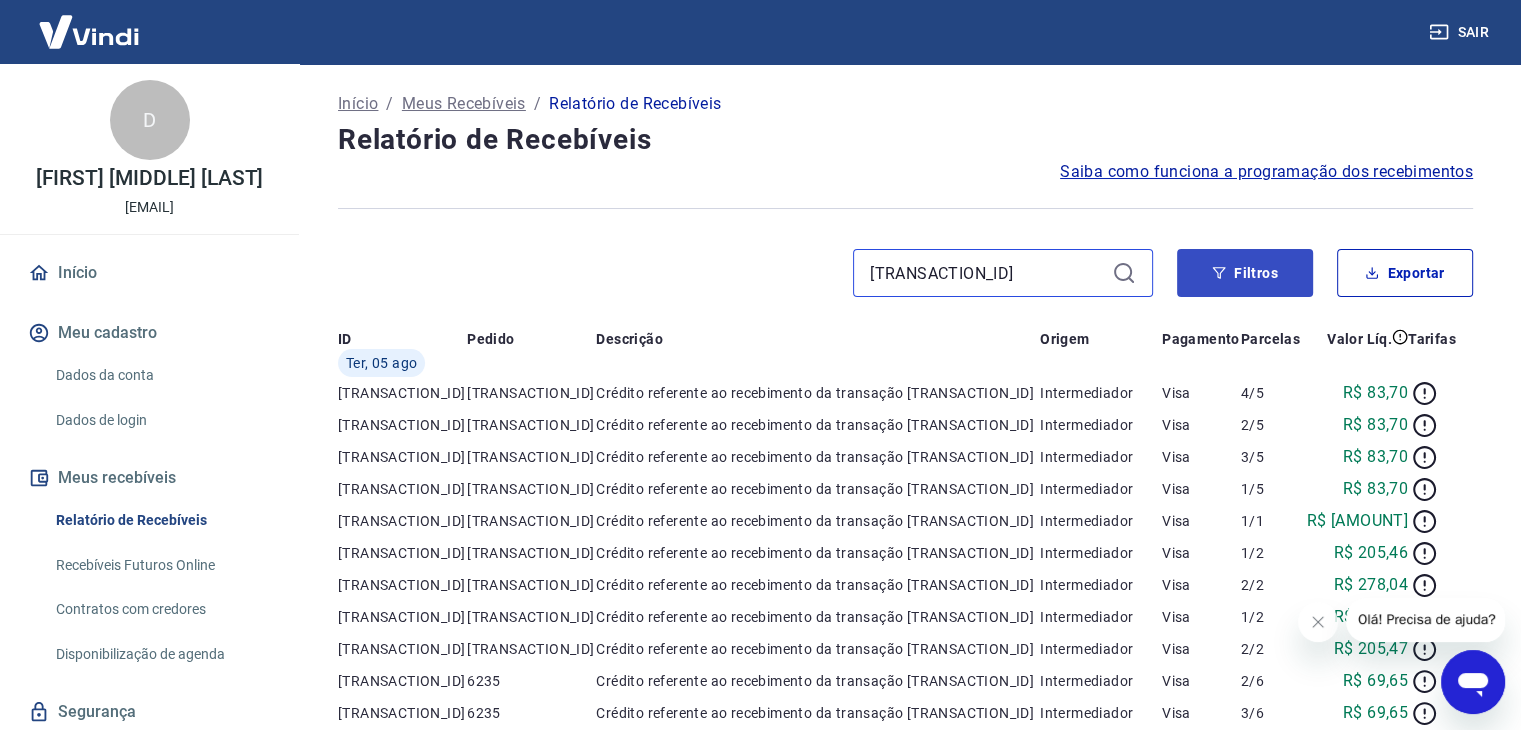 type on "[TRANSACTION_ID]" 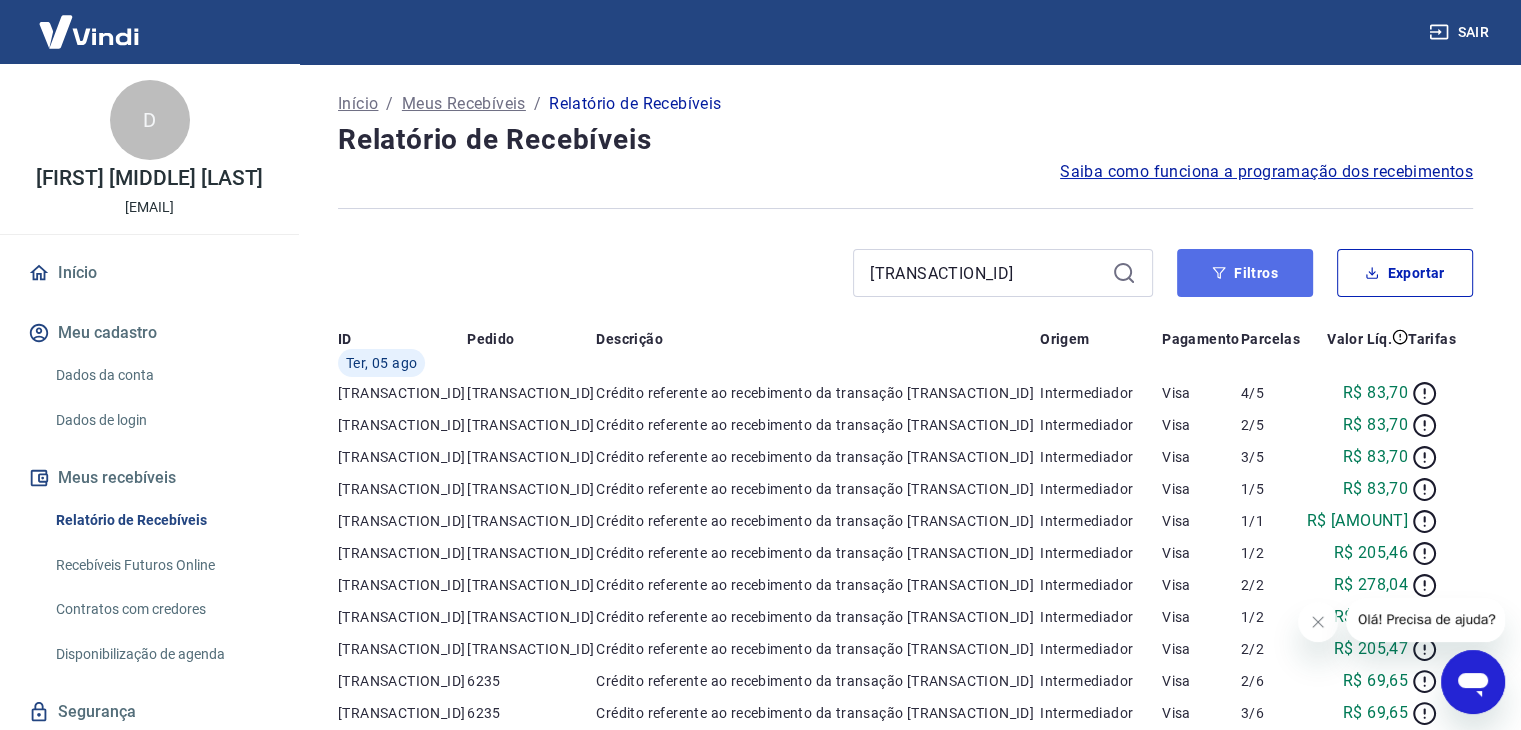 click on "Filtros" at bounding box center (1245, 273) 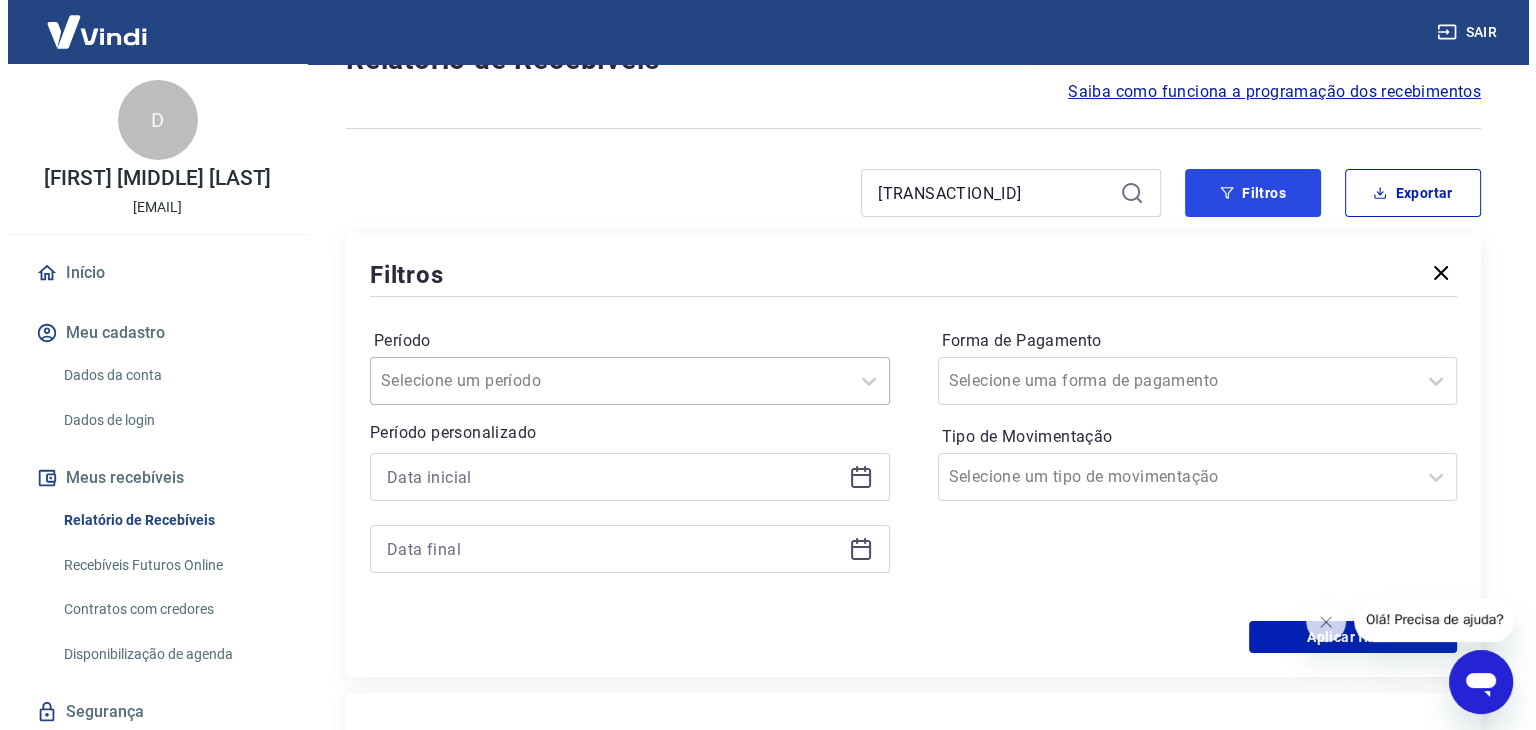 scroll, scrollTop: 0, scrollLeft: 0, axis: both 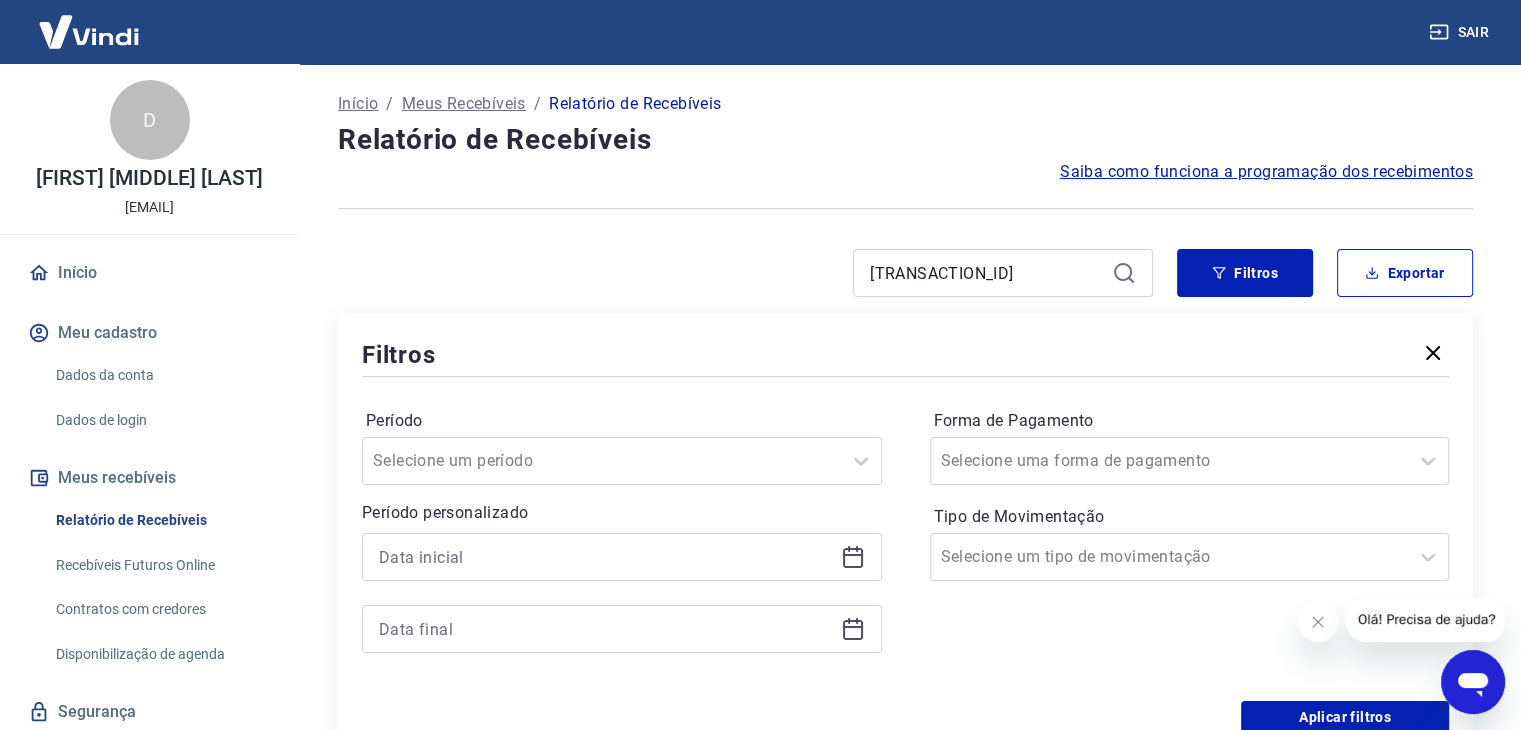 click 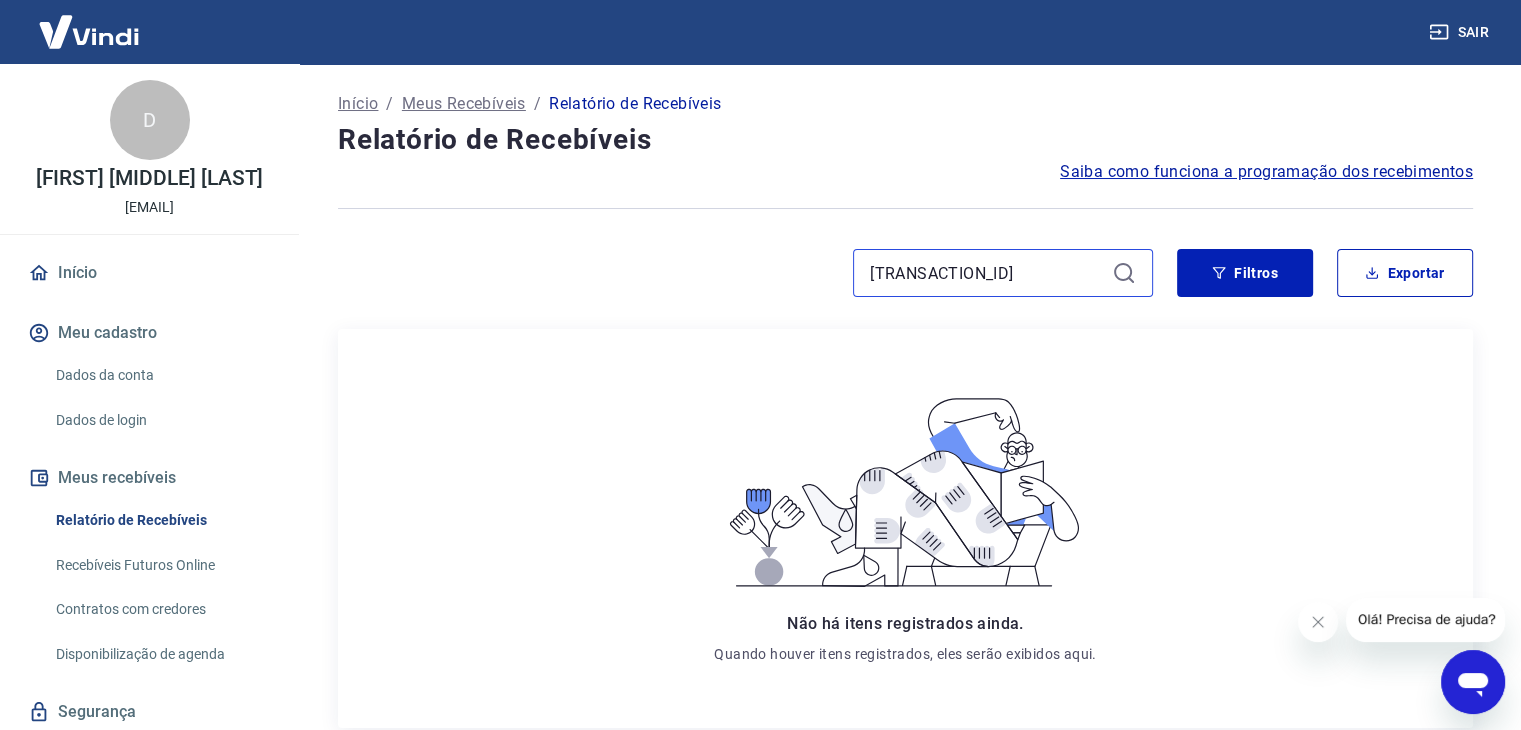 click on "[TRANSACTION_ID]" at bounding box center [987, 273] 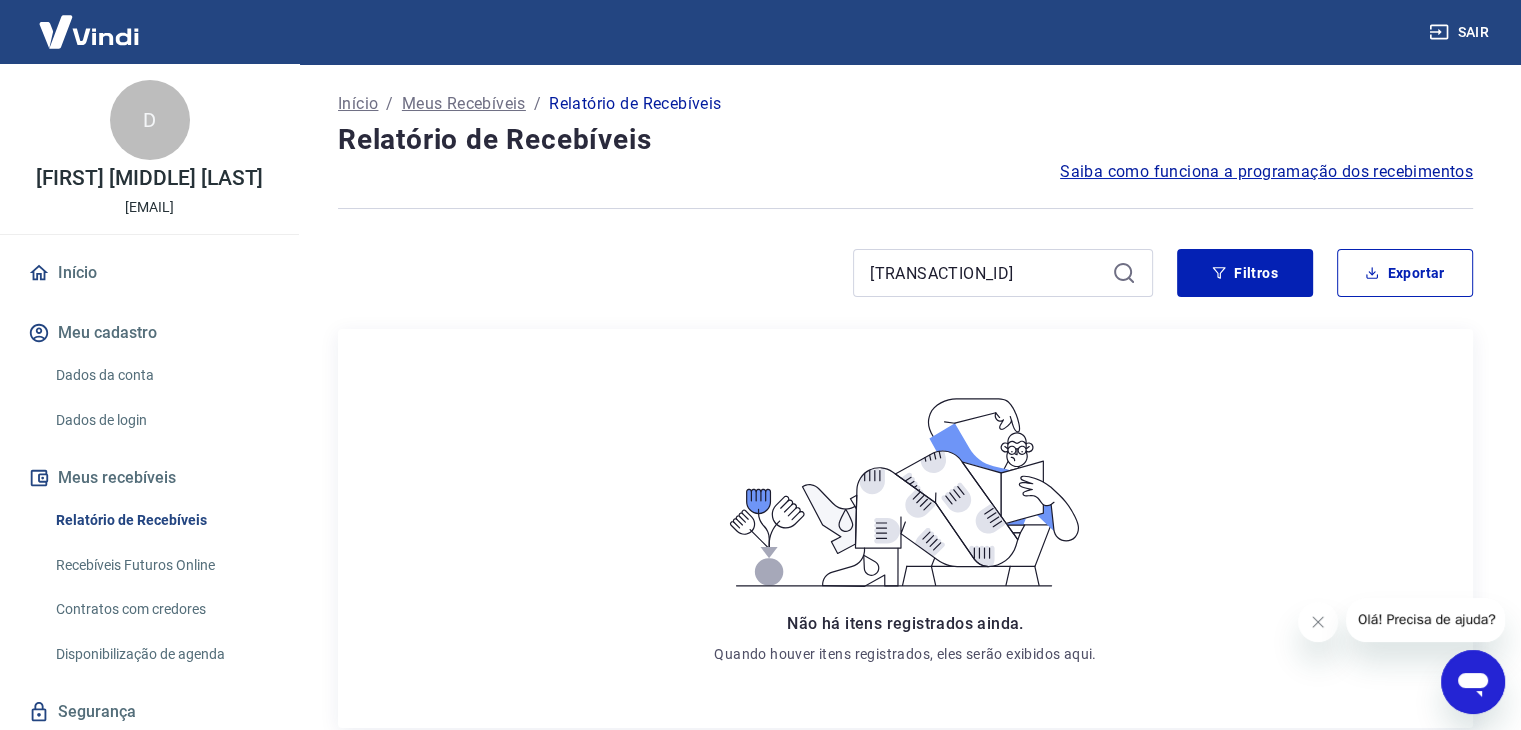 click 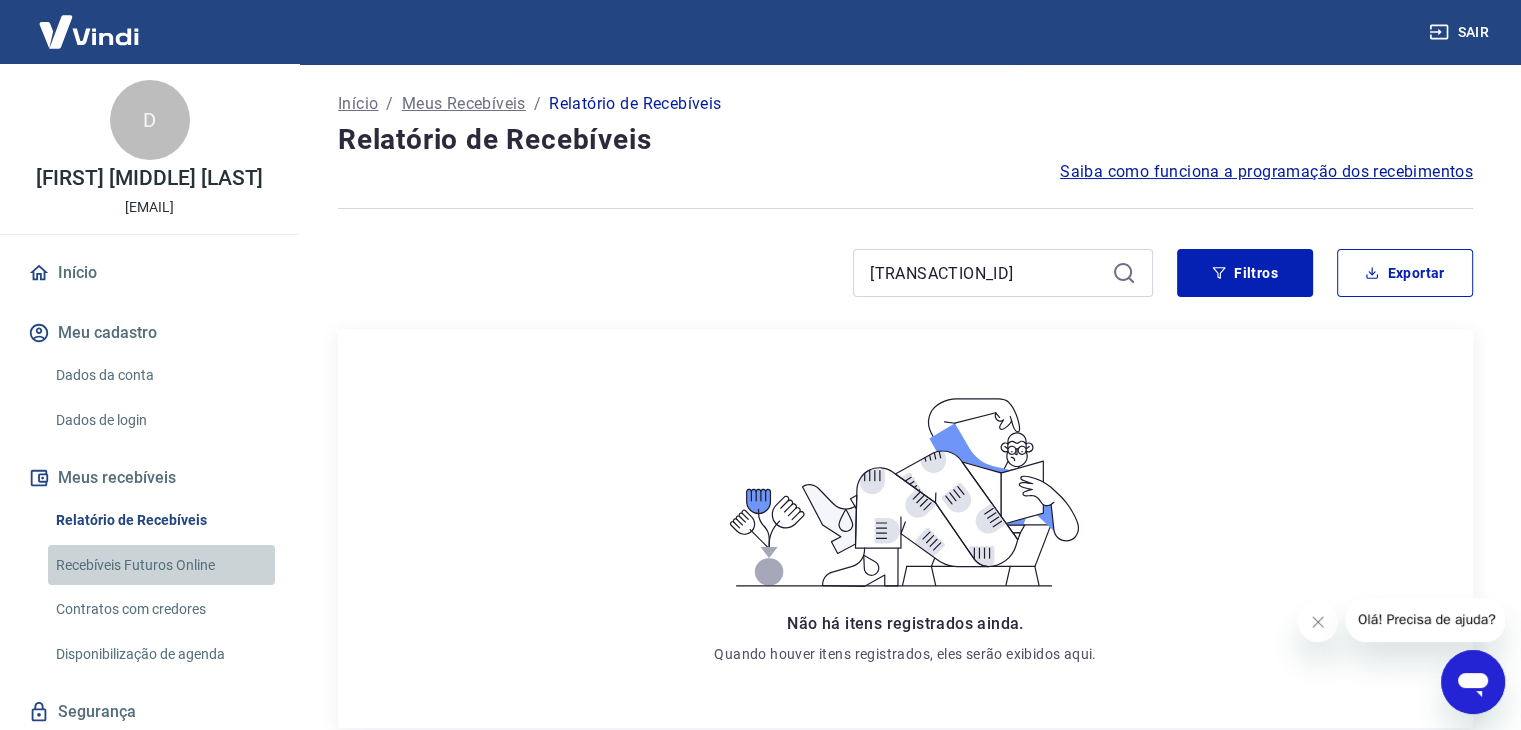 click on "Recebíveis Futuros Online" at bounding box center (161, 565) 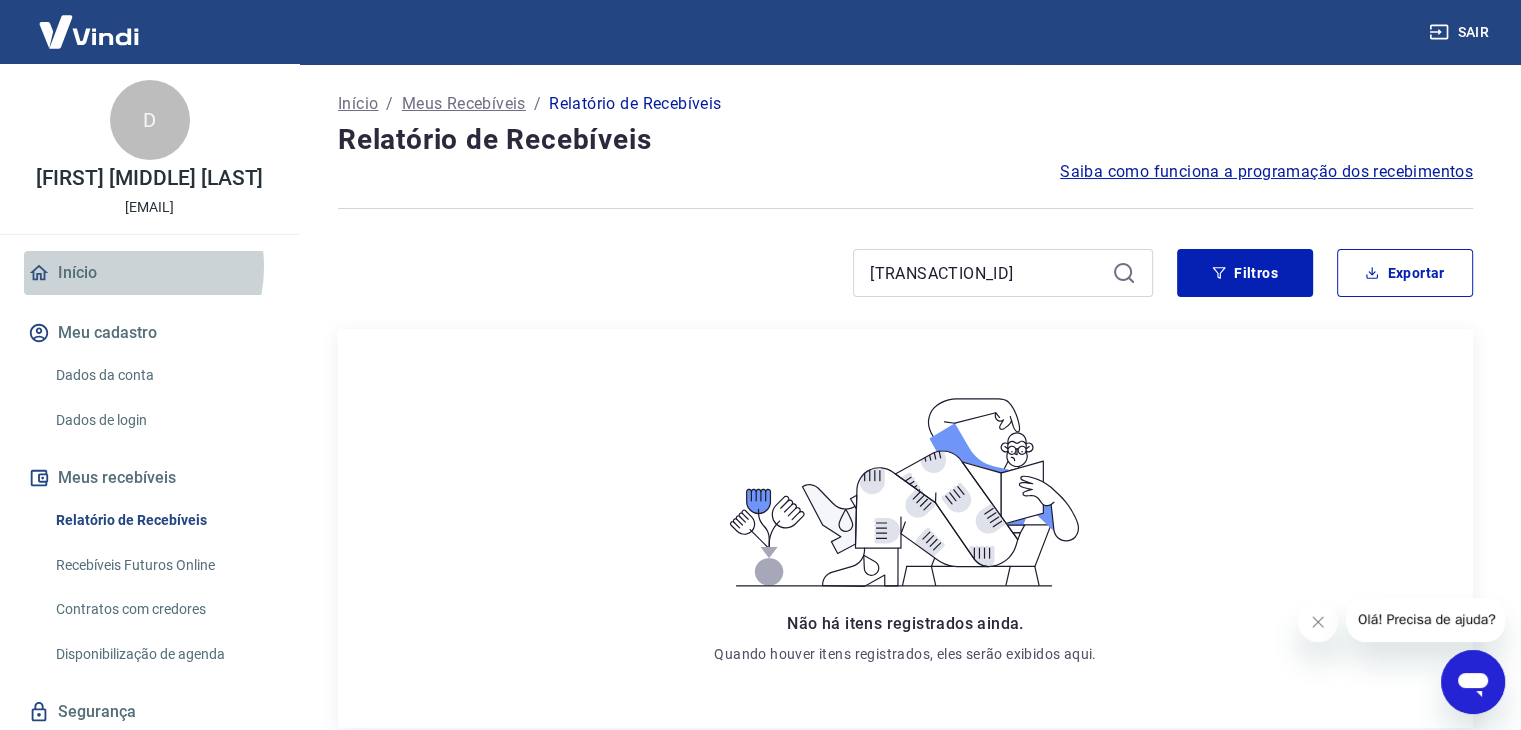 click on "Início" at bounding box center (149, 273) 